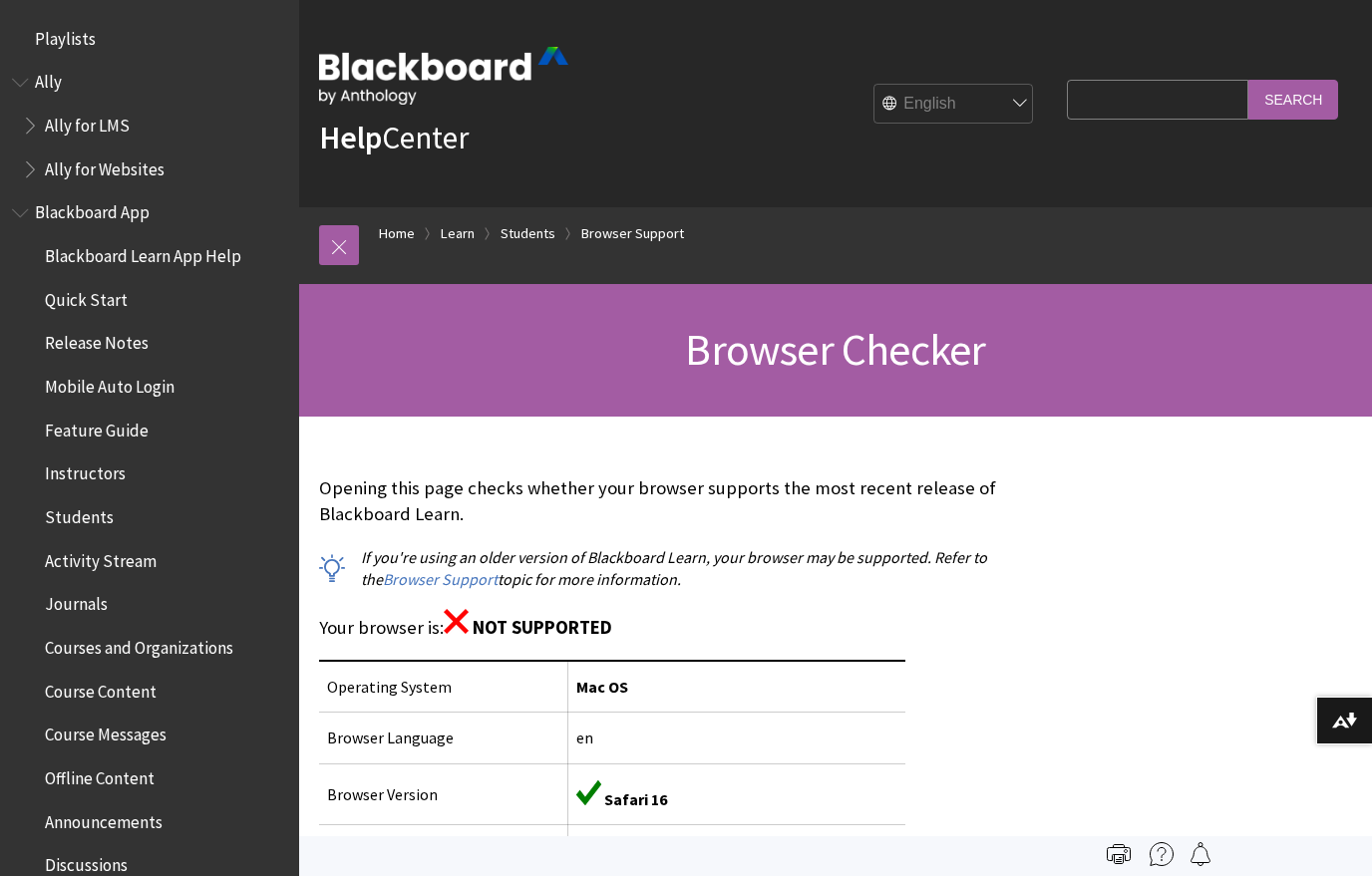 scroll, scrollTop: 0, scrollLeft: 0, axis: both 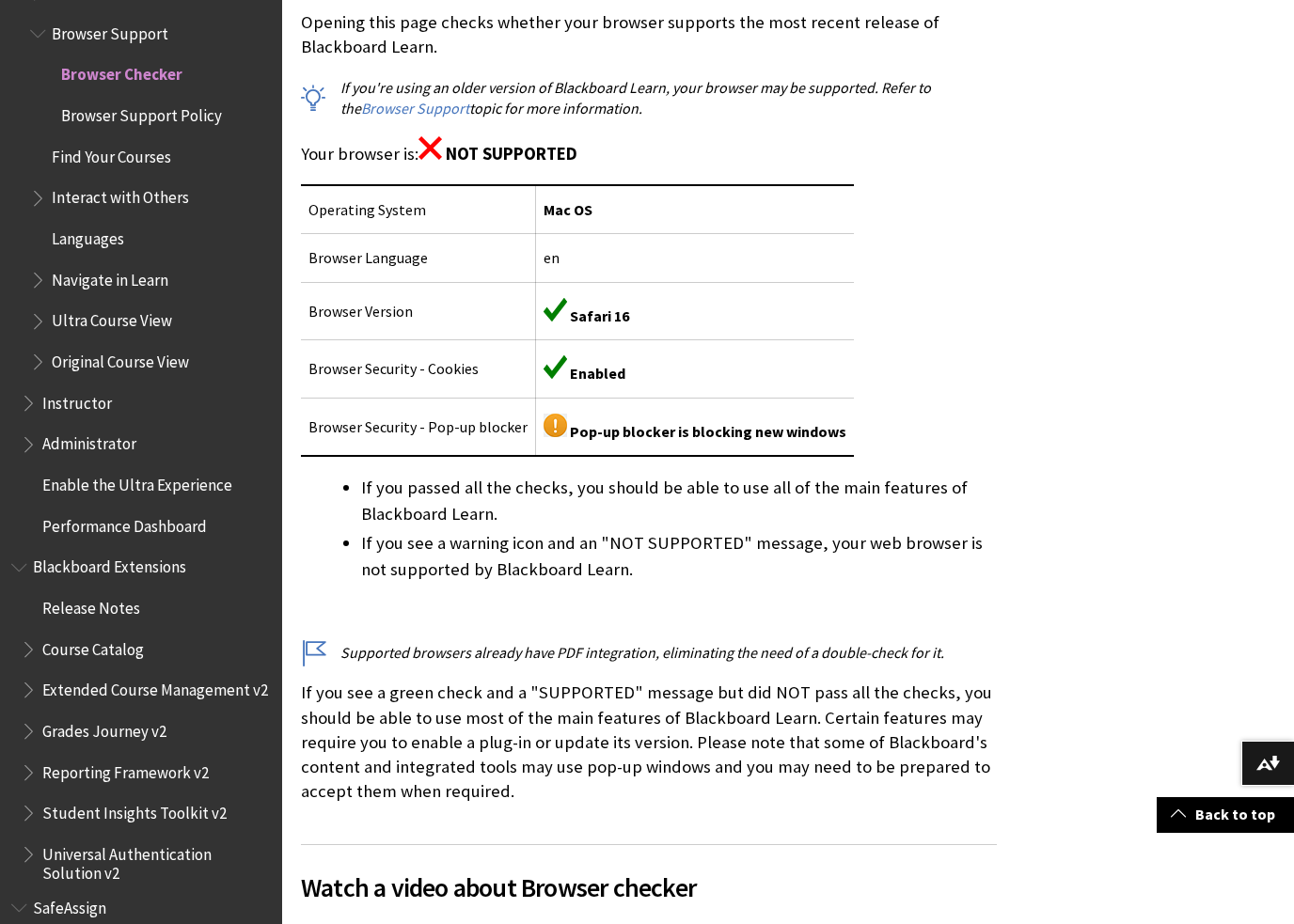 click at bounding box center (555, 425) 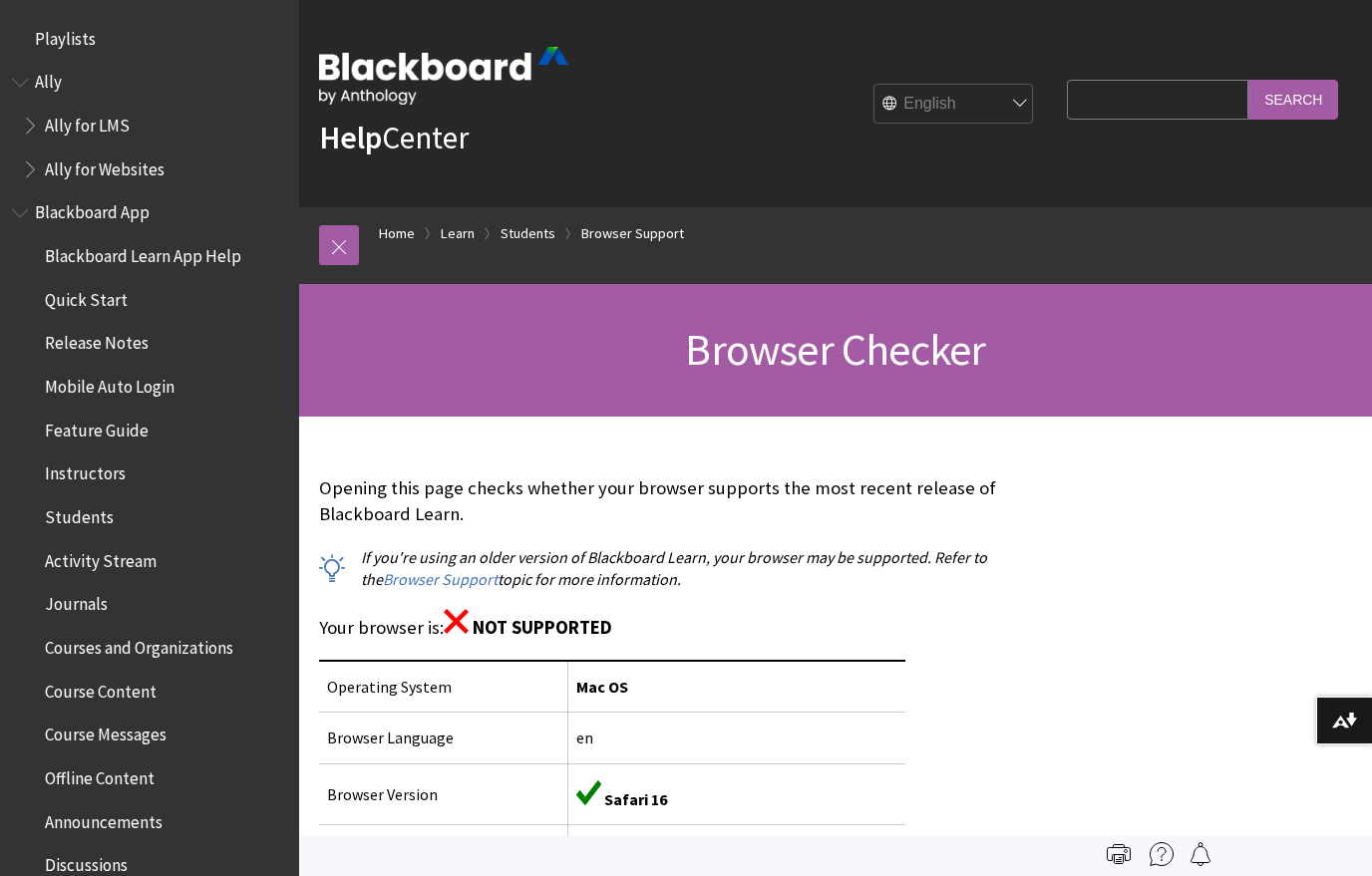 scroll, scrollTop: 464, scrollLeft: 0, axis: vertical 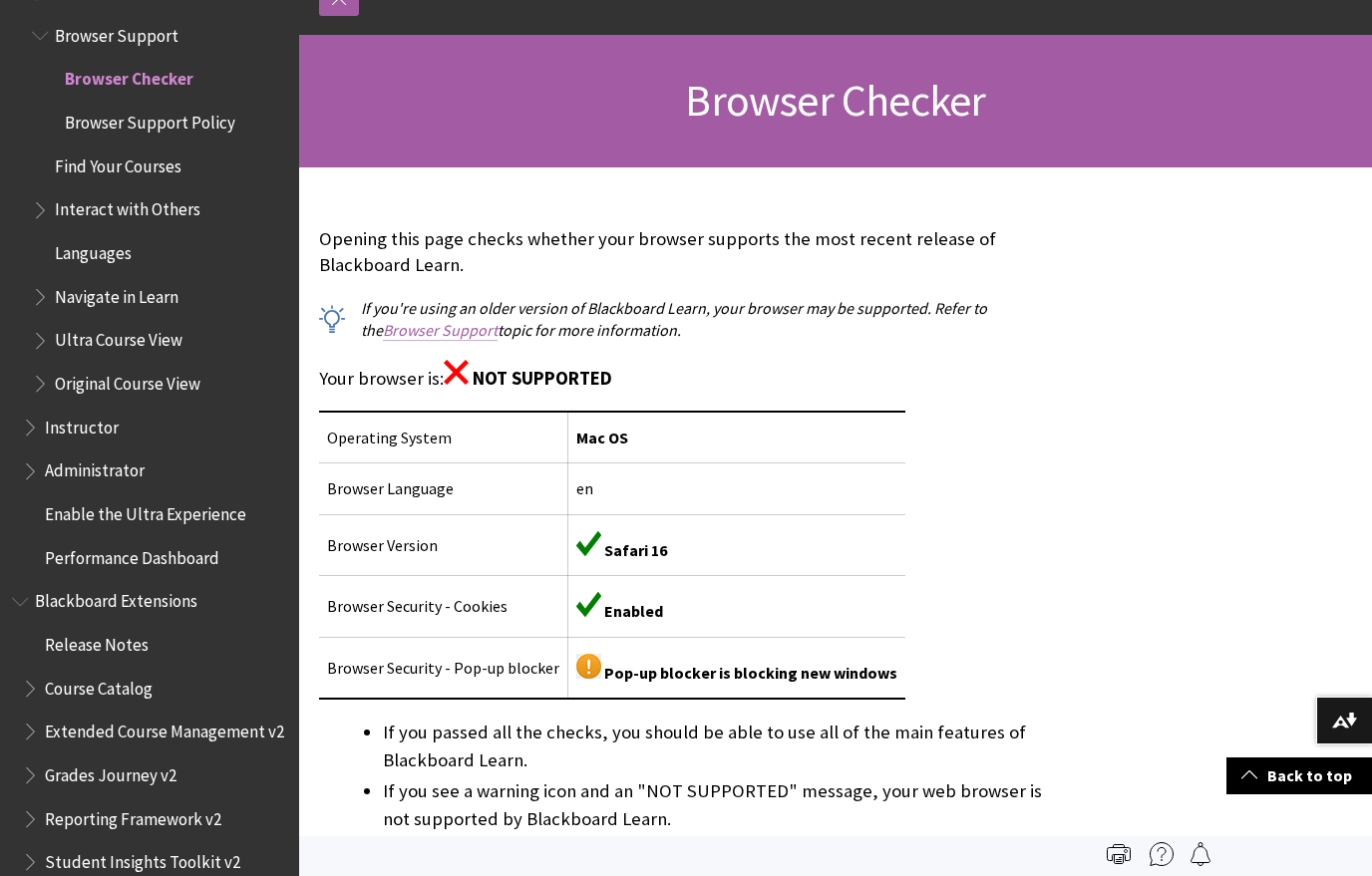 click on "Browser Support" at bounding box center [440, 330] 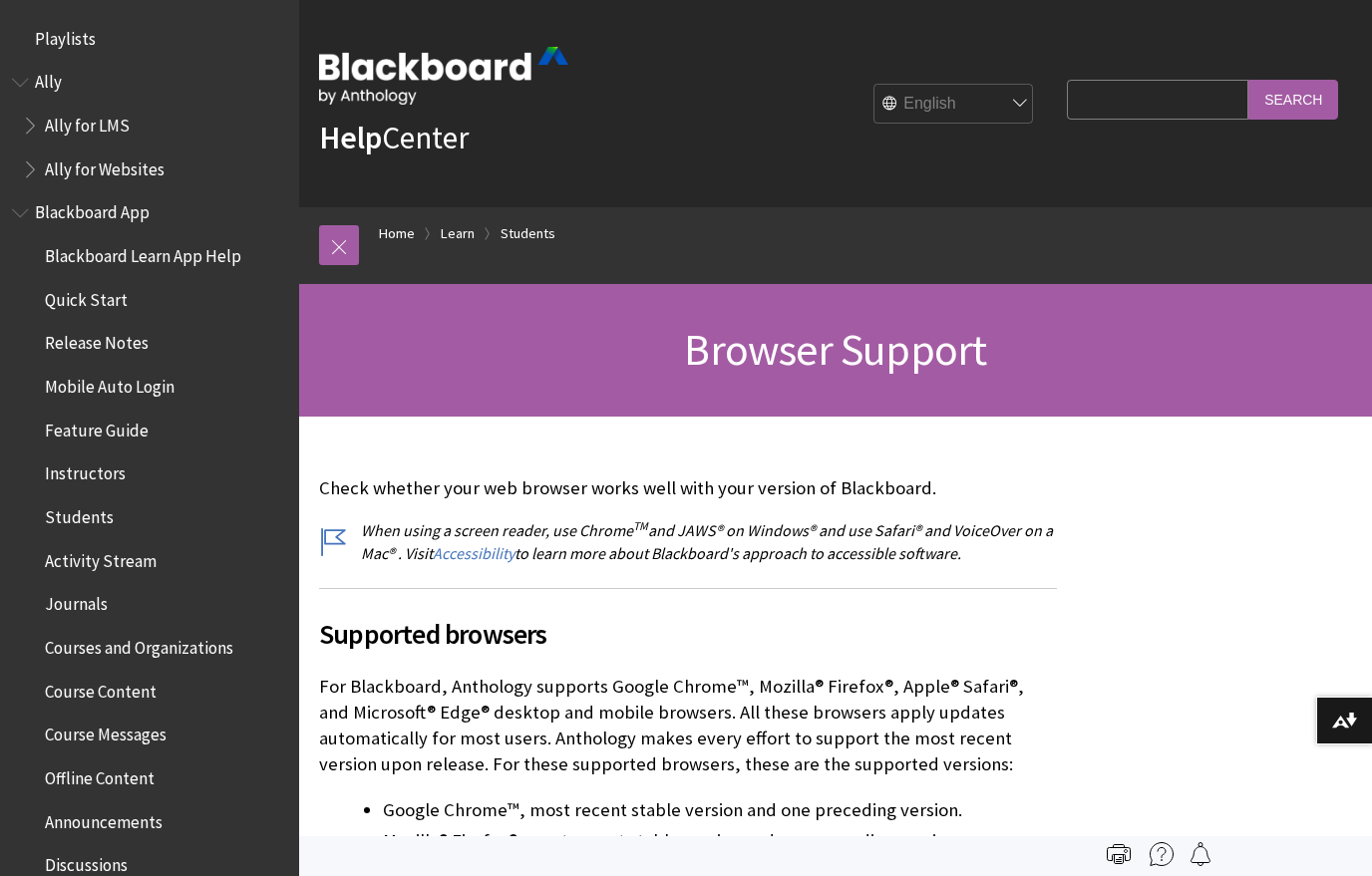 scroll, scrollTop: 0, scrollLeft: 0, axis: both 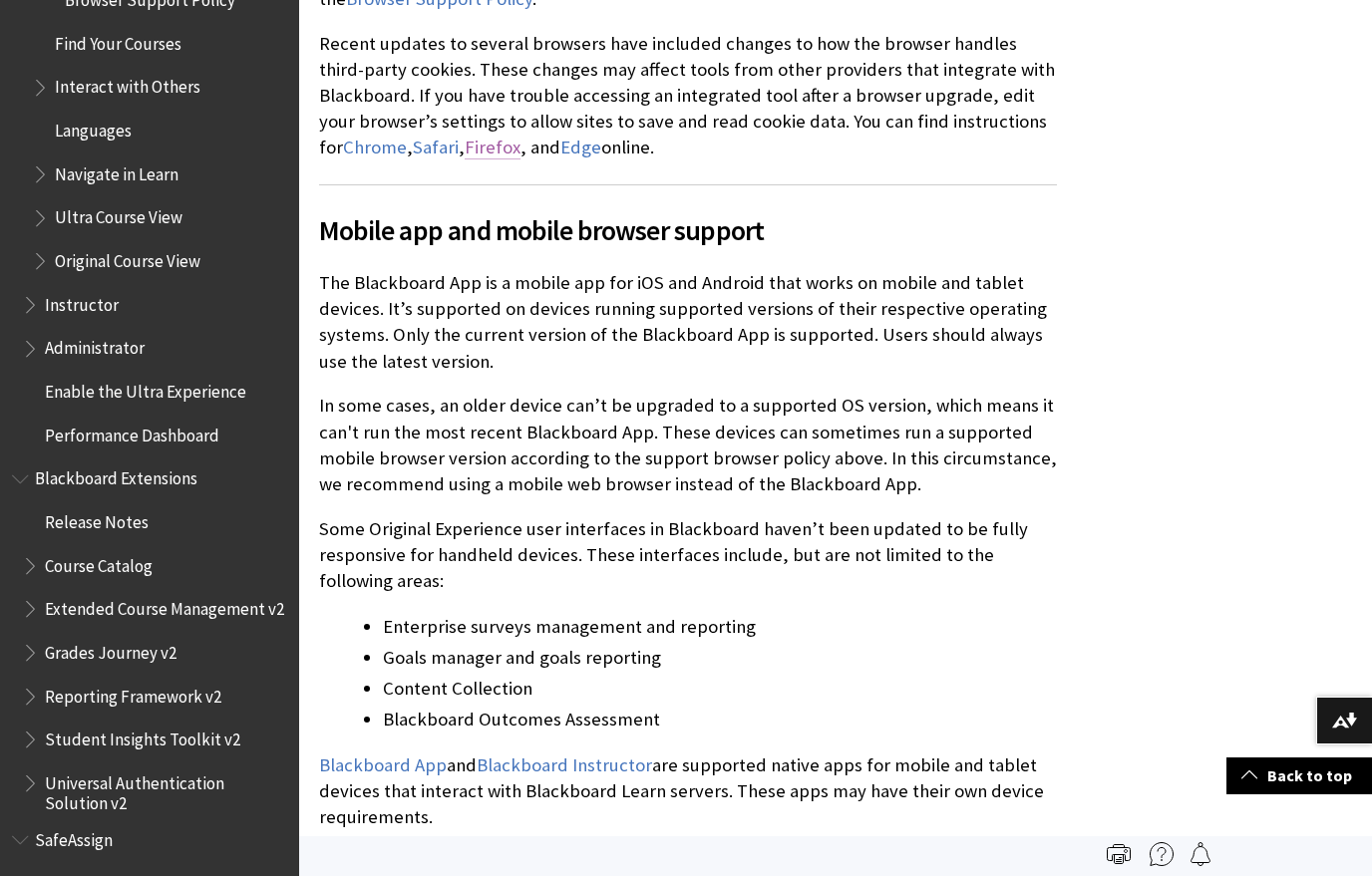 click on "Firefox" at bounding box center (493, 147) 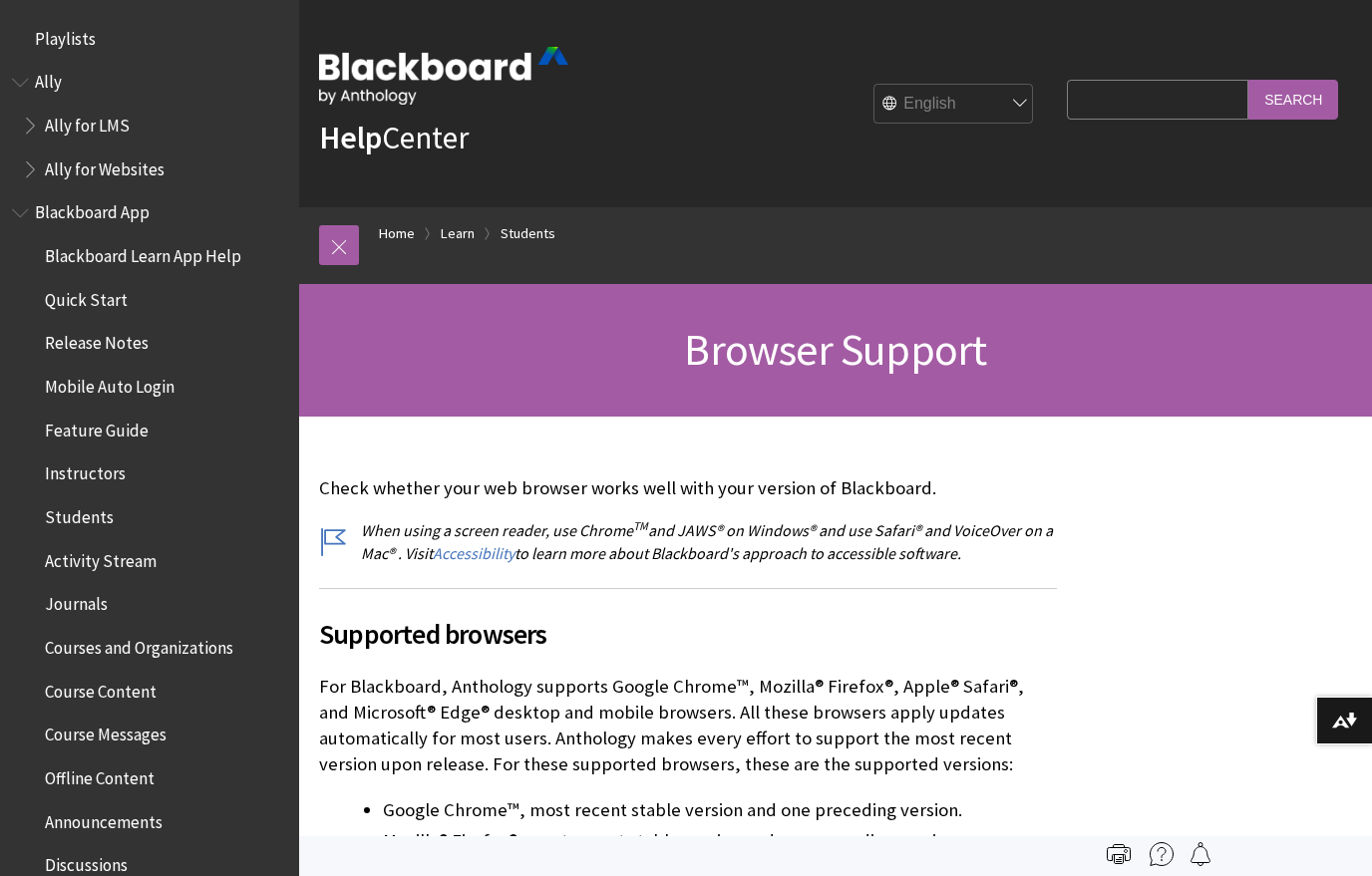 scroll, scrollTop: 1028, scrollLeft: 0, axis: vertical 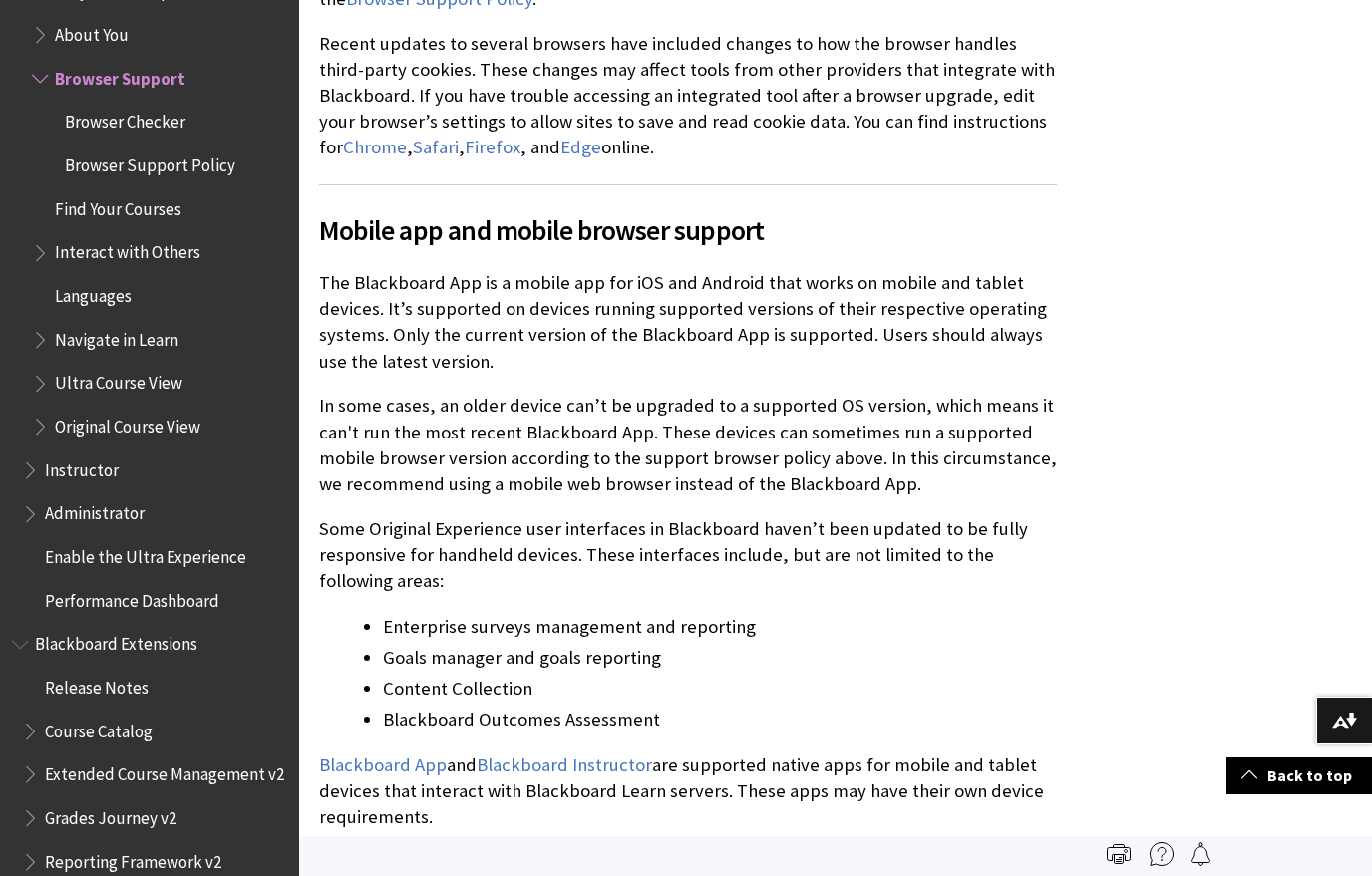 click on "TM Accessibility . Chrome , , Edge" at bounding box center (836, 434) 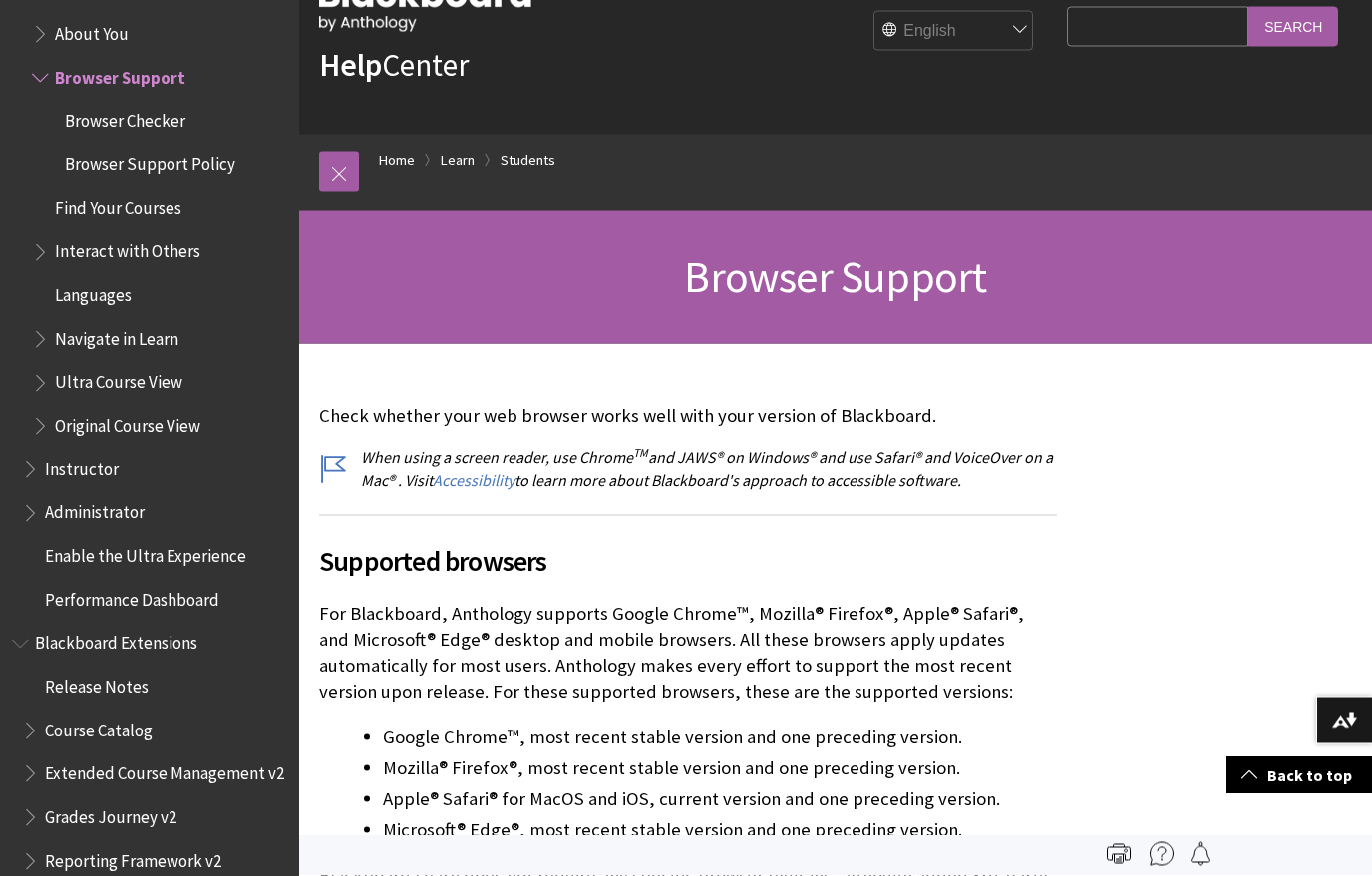 scroll, scrollTop: 0, scrollLeft: 0, axis: both 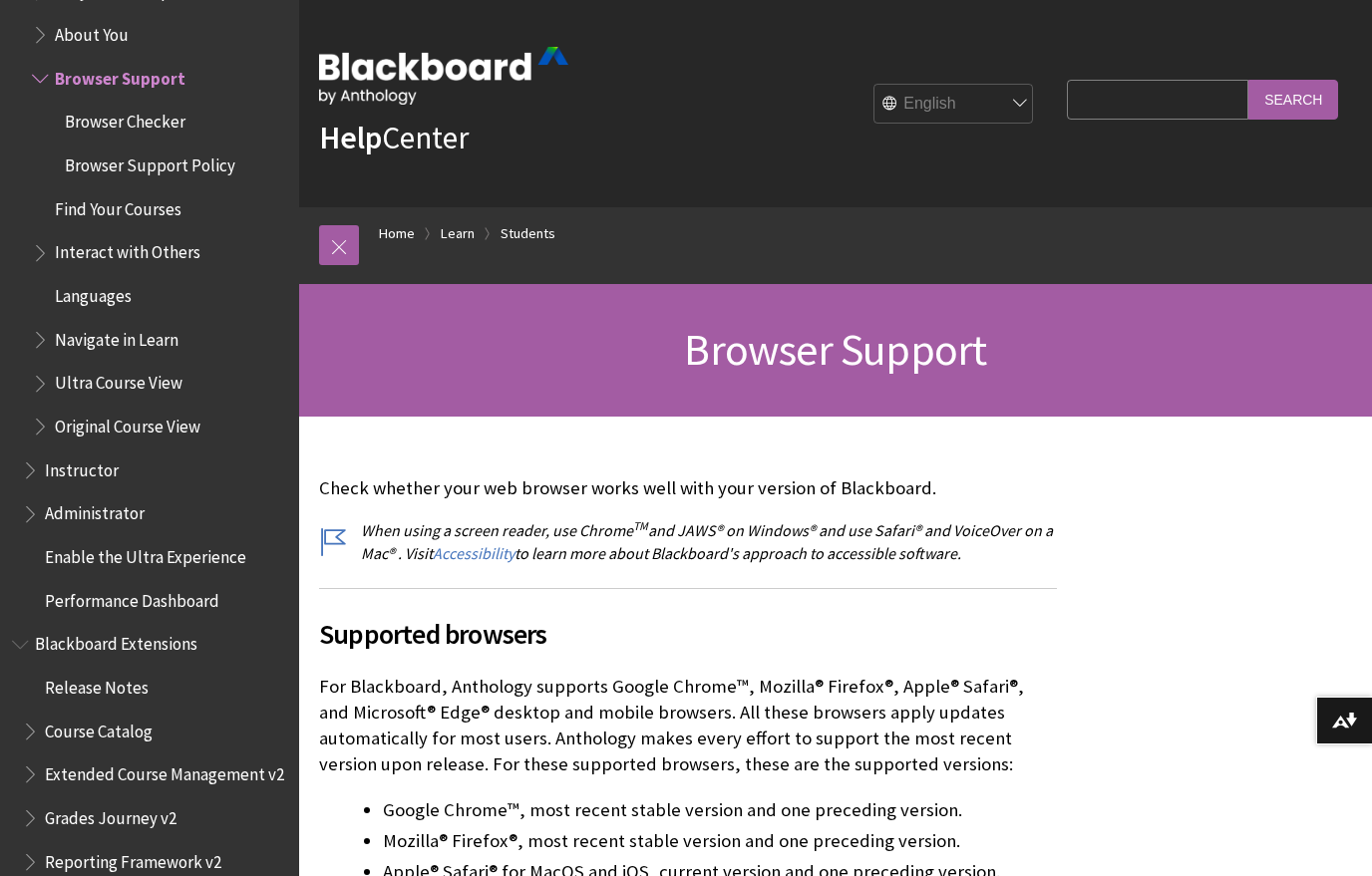 click on "Browser Checker" at bounding box center [125, 119] 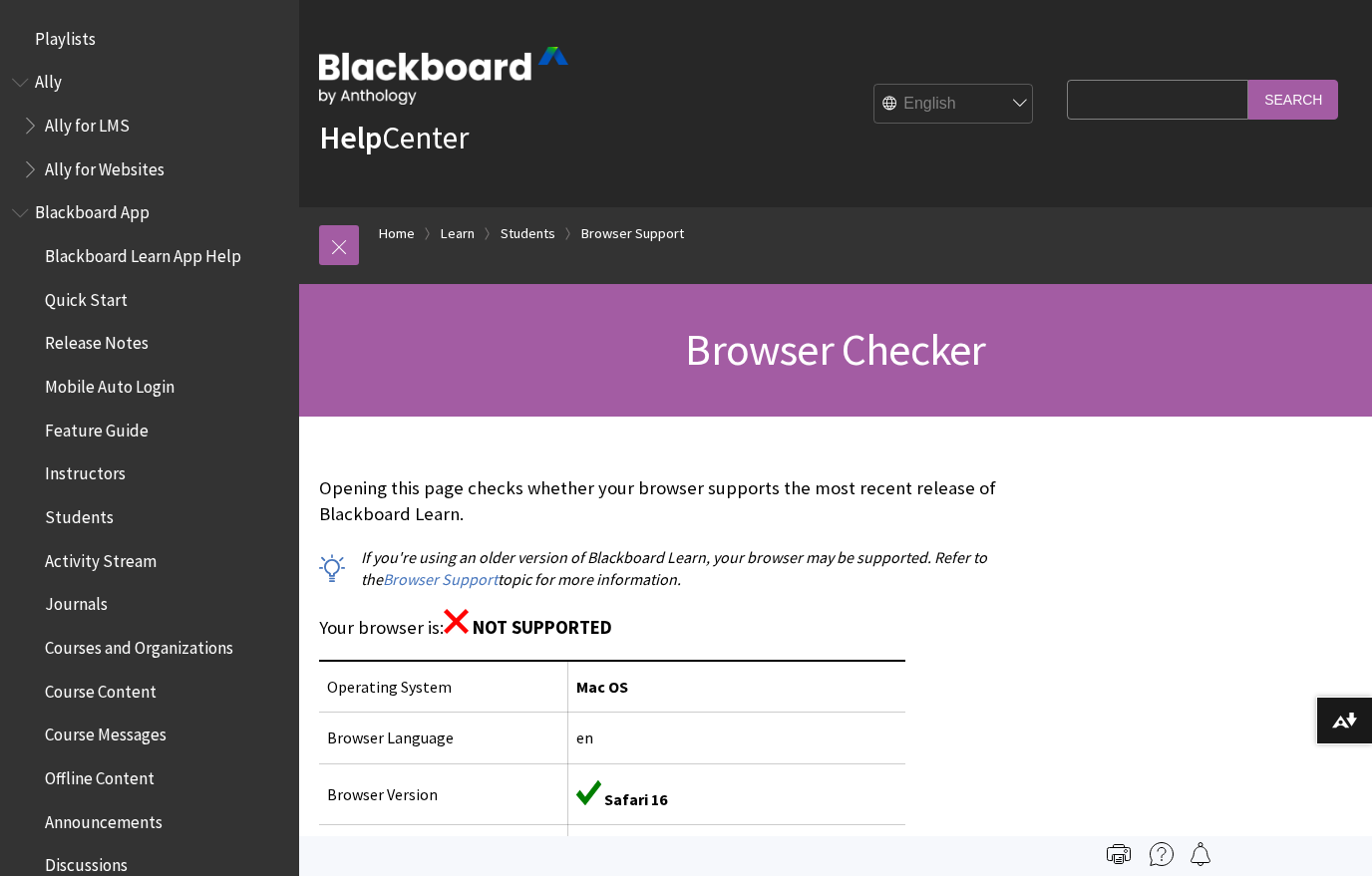 scroll, scrollTop: 0, scrollLeft: 0, axis: both 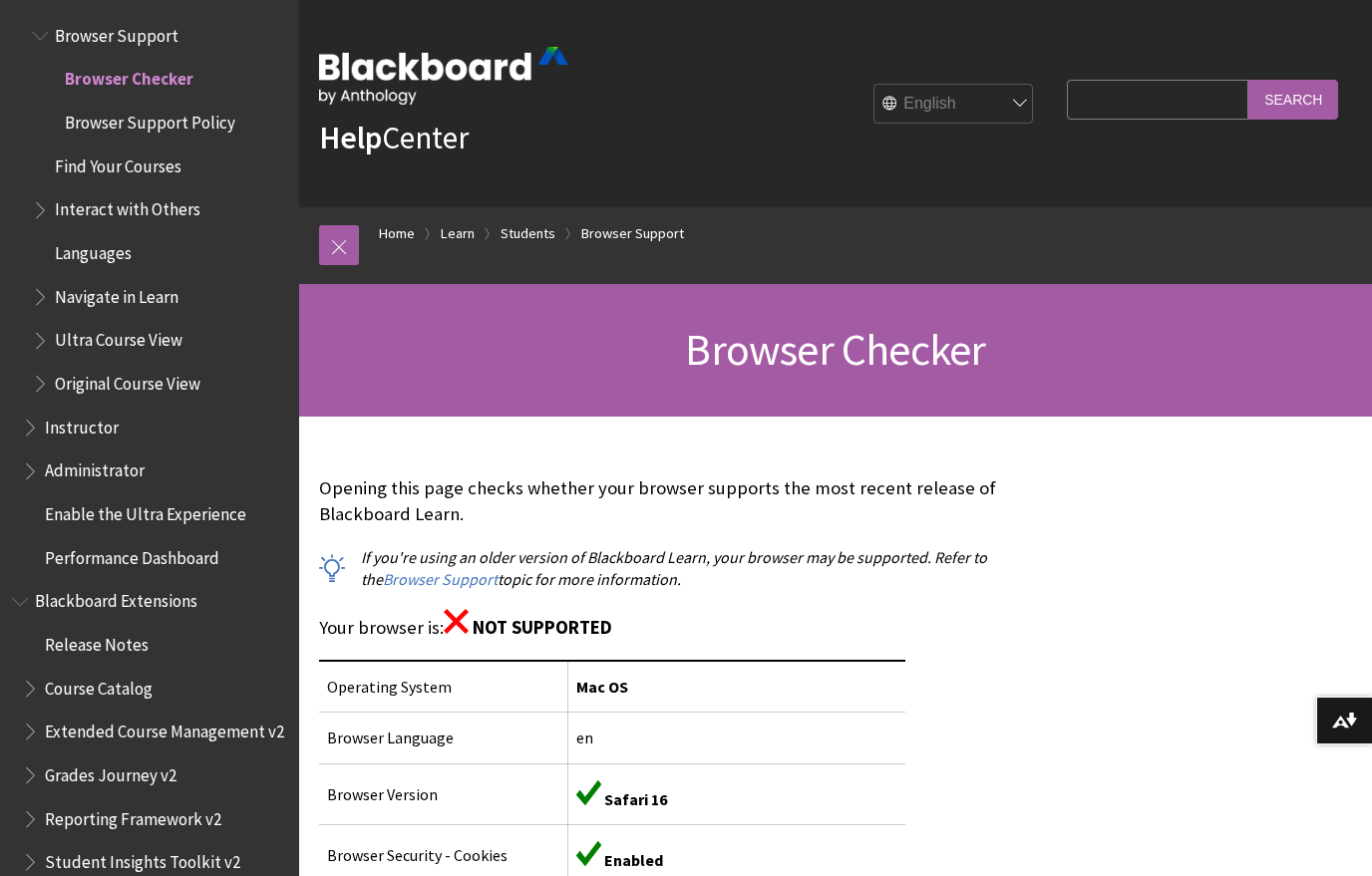 click on "Browser Support Policy" at bounding box center (150, 119) 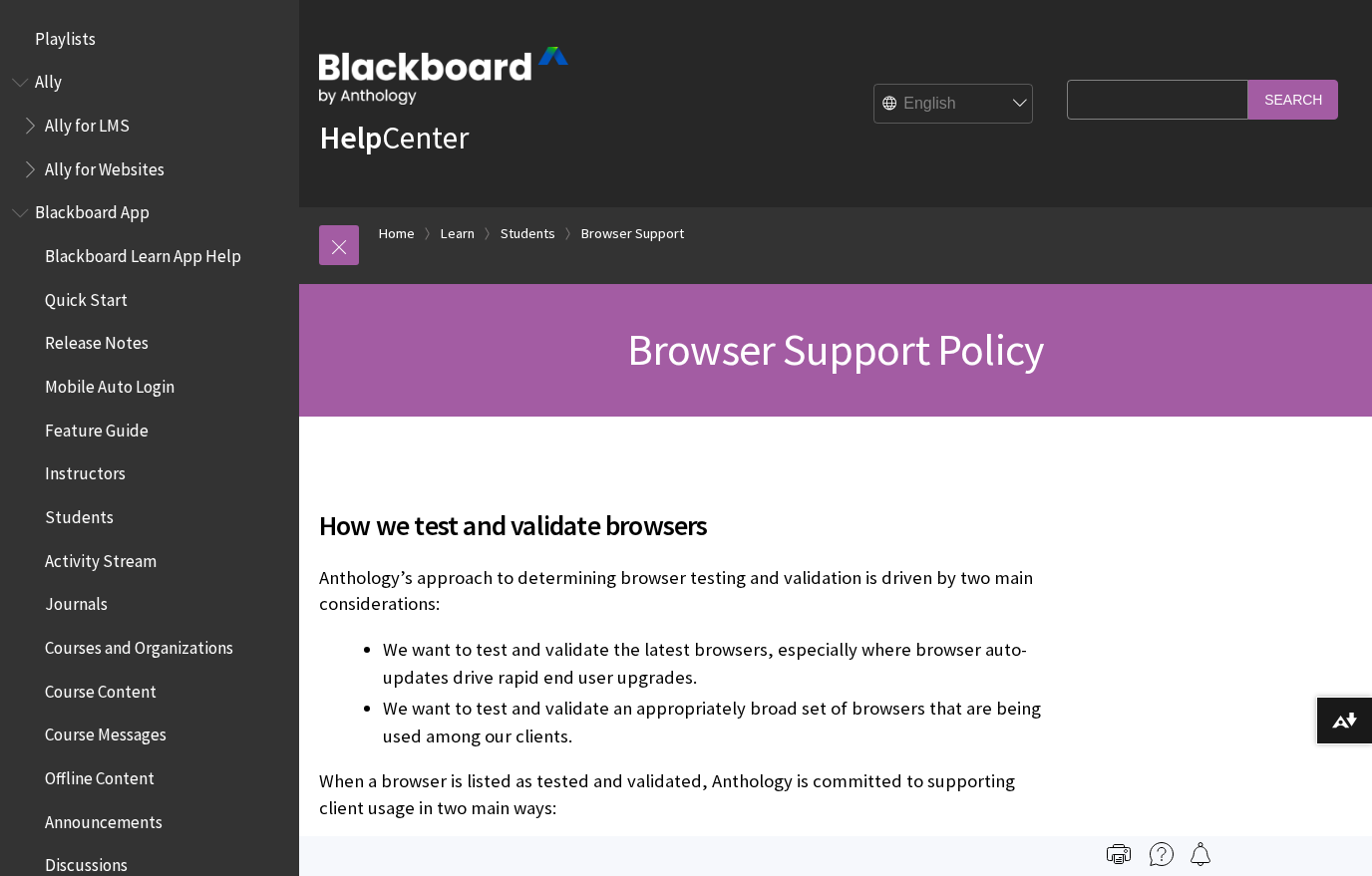 scroll, scrollTop: 0, scrollLeft: 0, axis: both 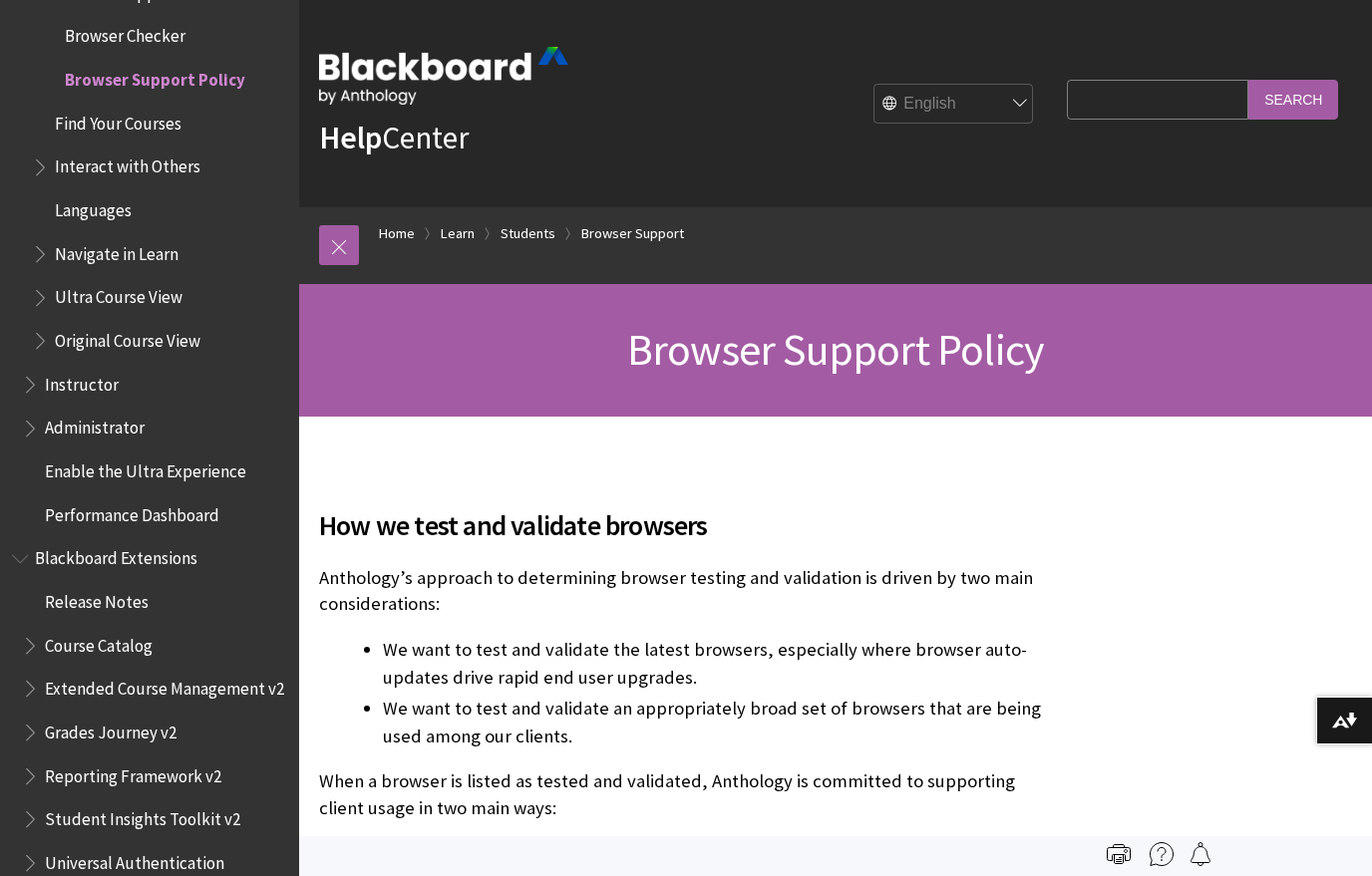 click on "Find Your Courses" at bounding box center [118, 120] 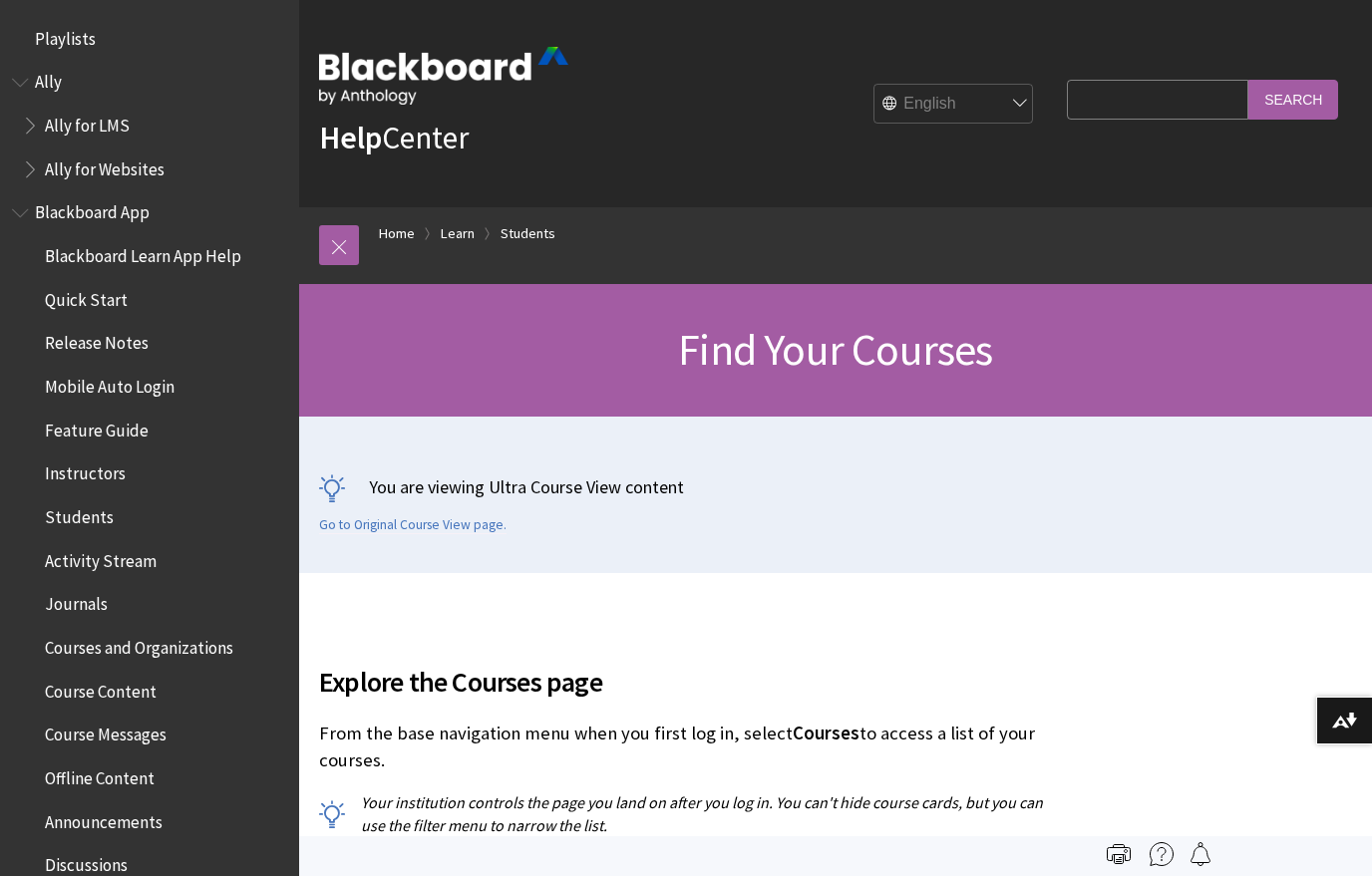 scroll, scrollTop: 0, scrollLeft: 0, axis: both 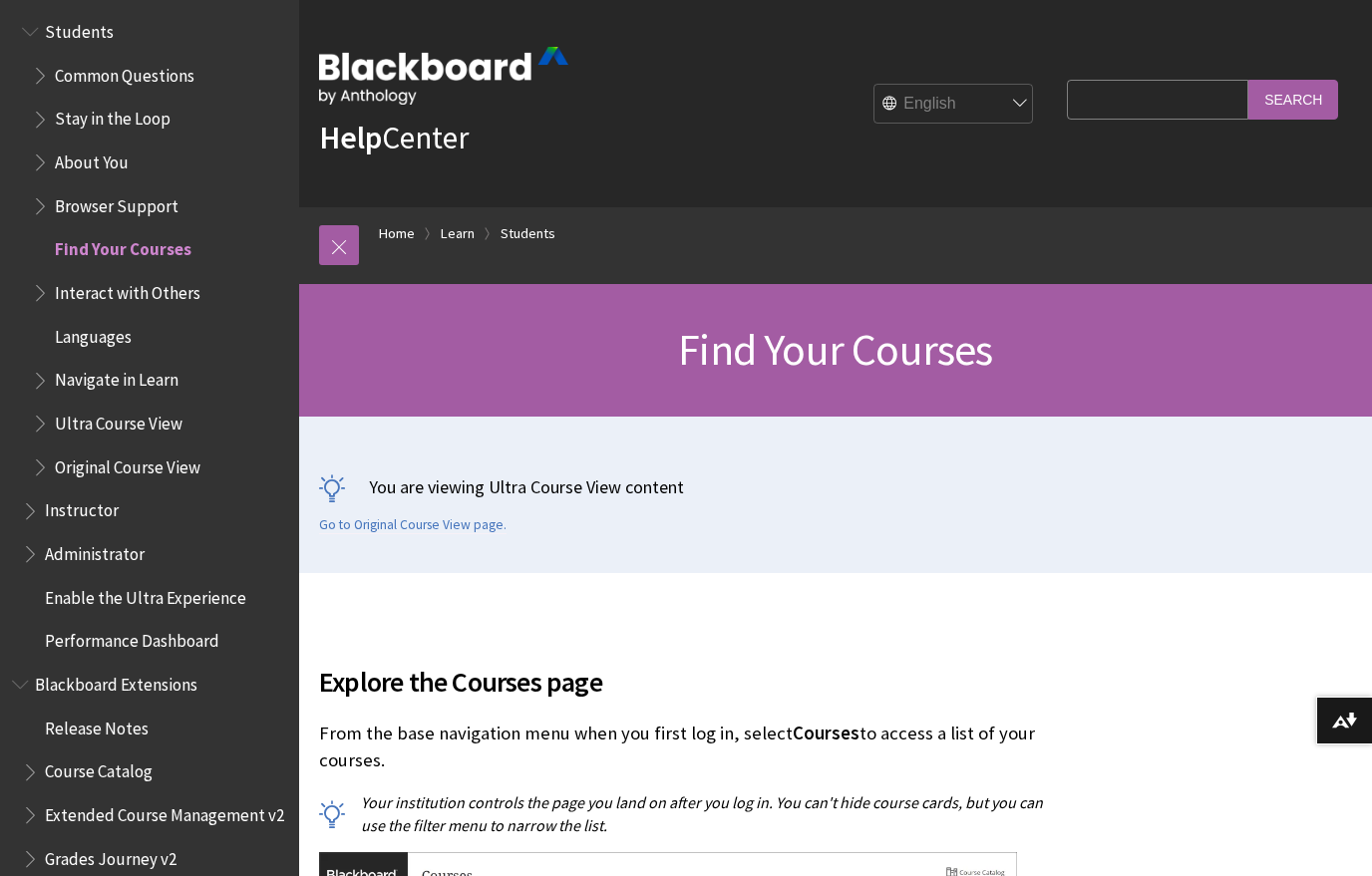 click on "Browser Support" at bounding box center (117, 202) 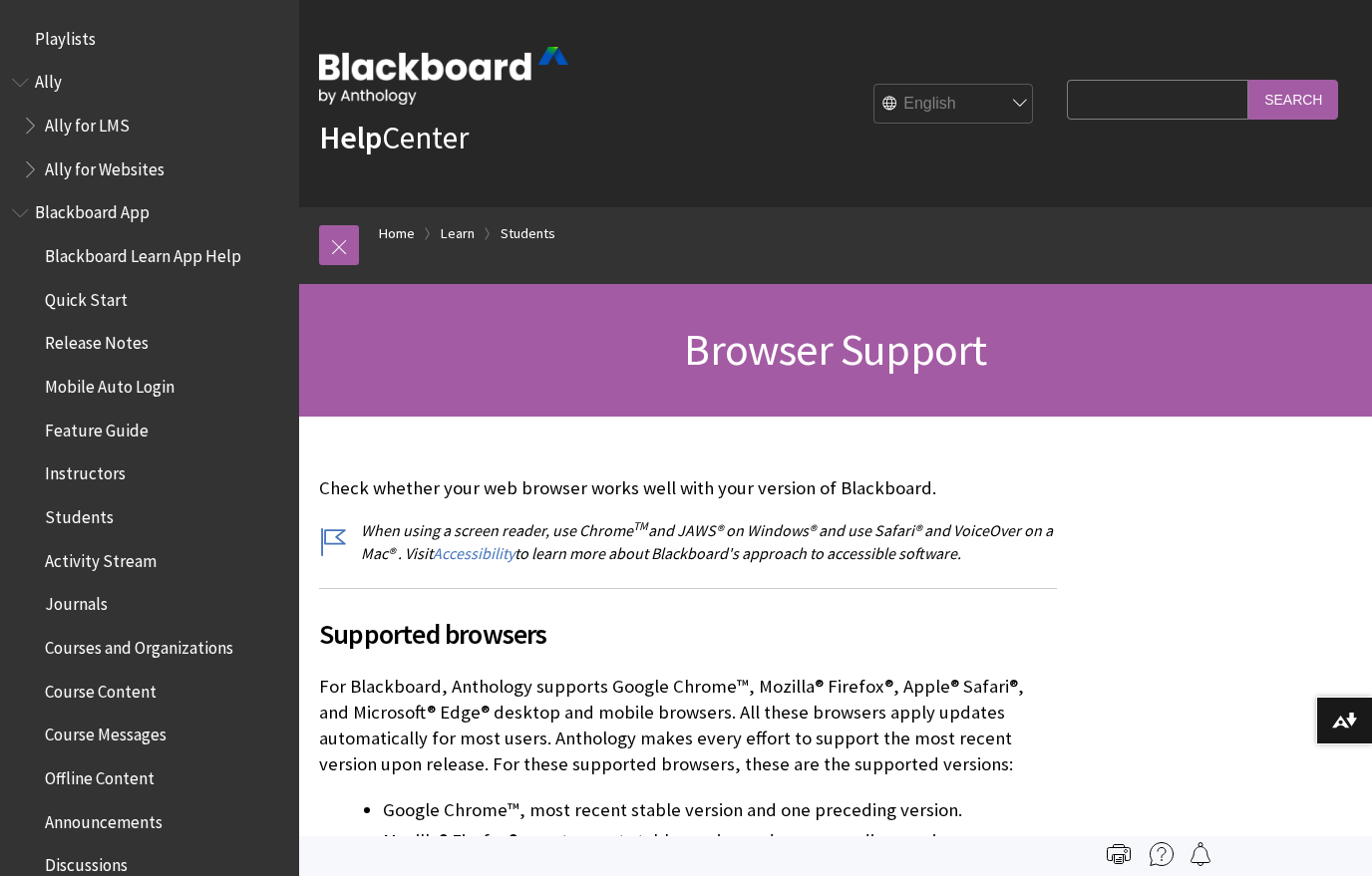 scroll, scrollTop: 0, scrollLeft: 0, axis: both 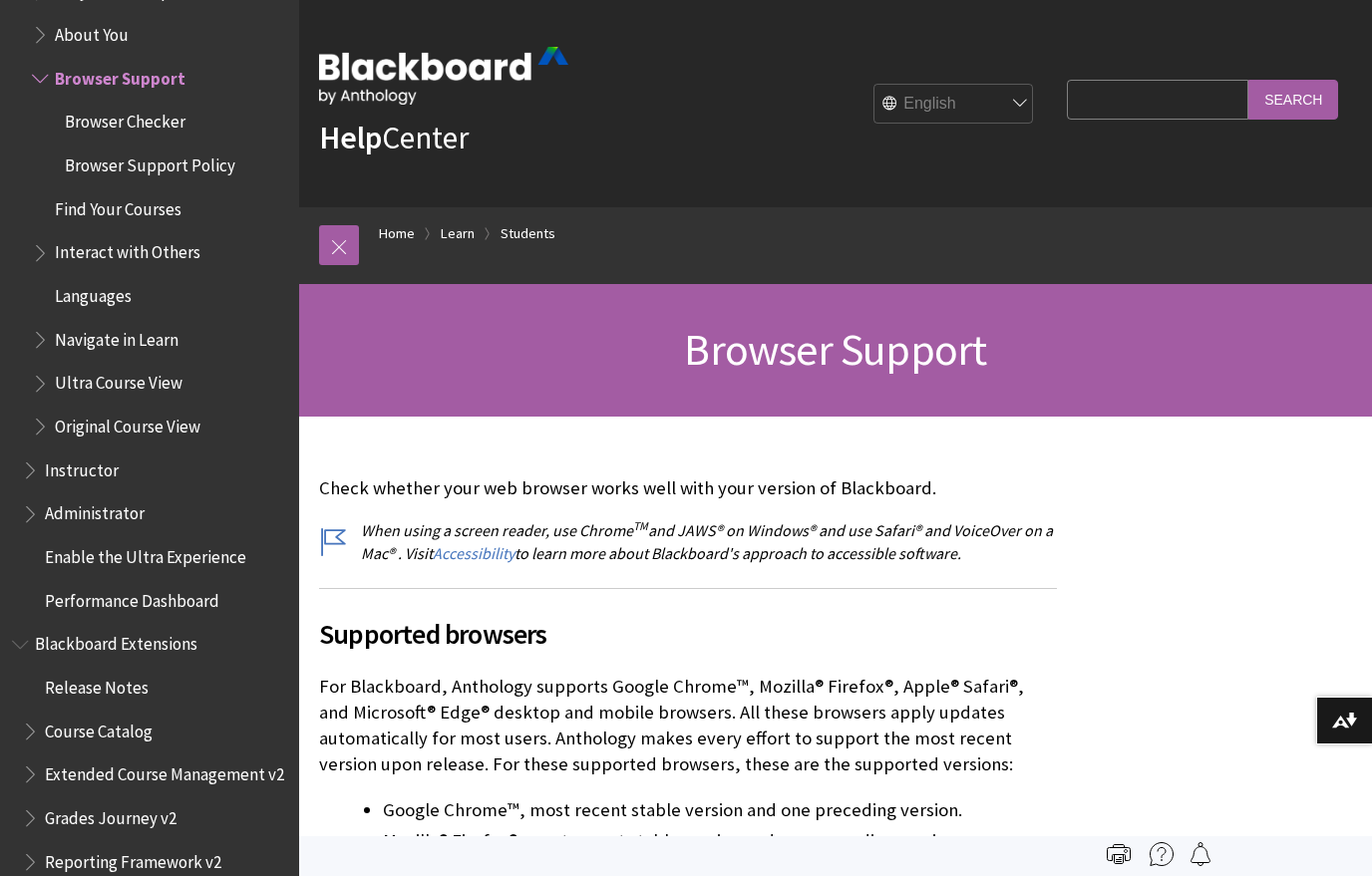 click on "Browser Checker" at bounding box center (125, 119) 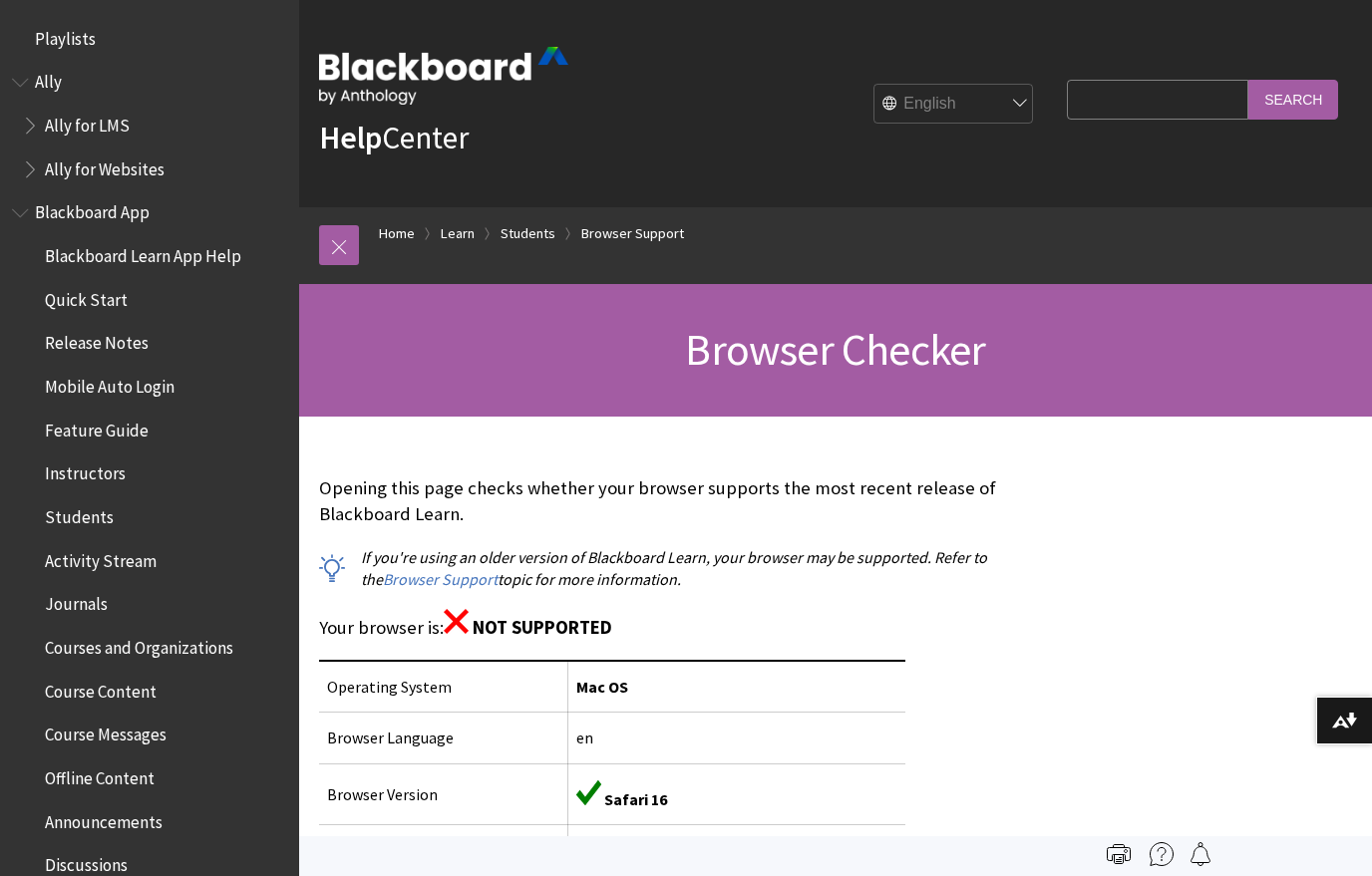 scroll, scrollTop: 0, scrollLeft: 0, axis: both 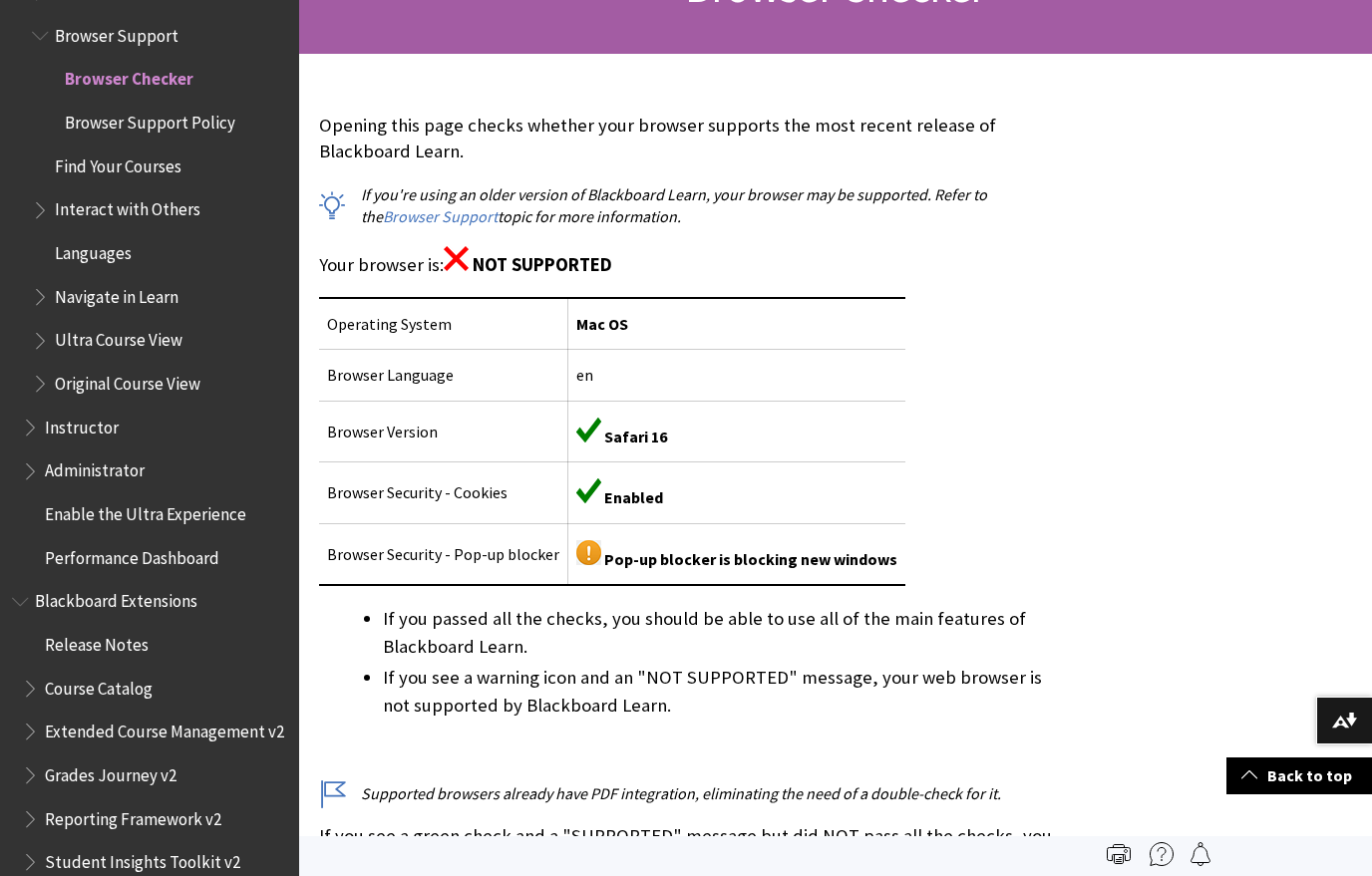 click on "Browser Support" at bounding box center [440, 216] 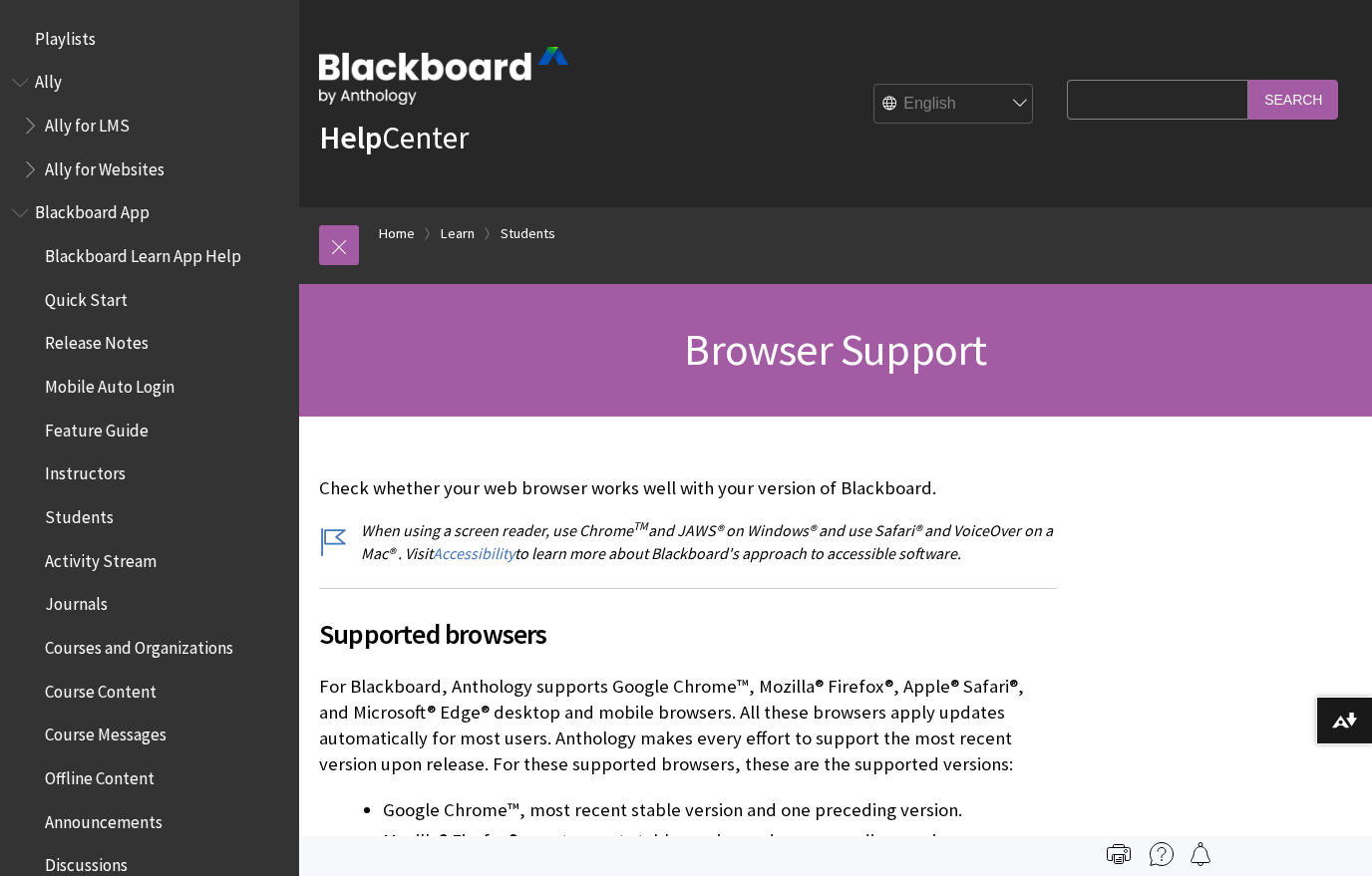 scroll, scrollTop: 0, scrollLeft: 0, axis: both 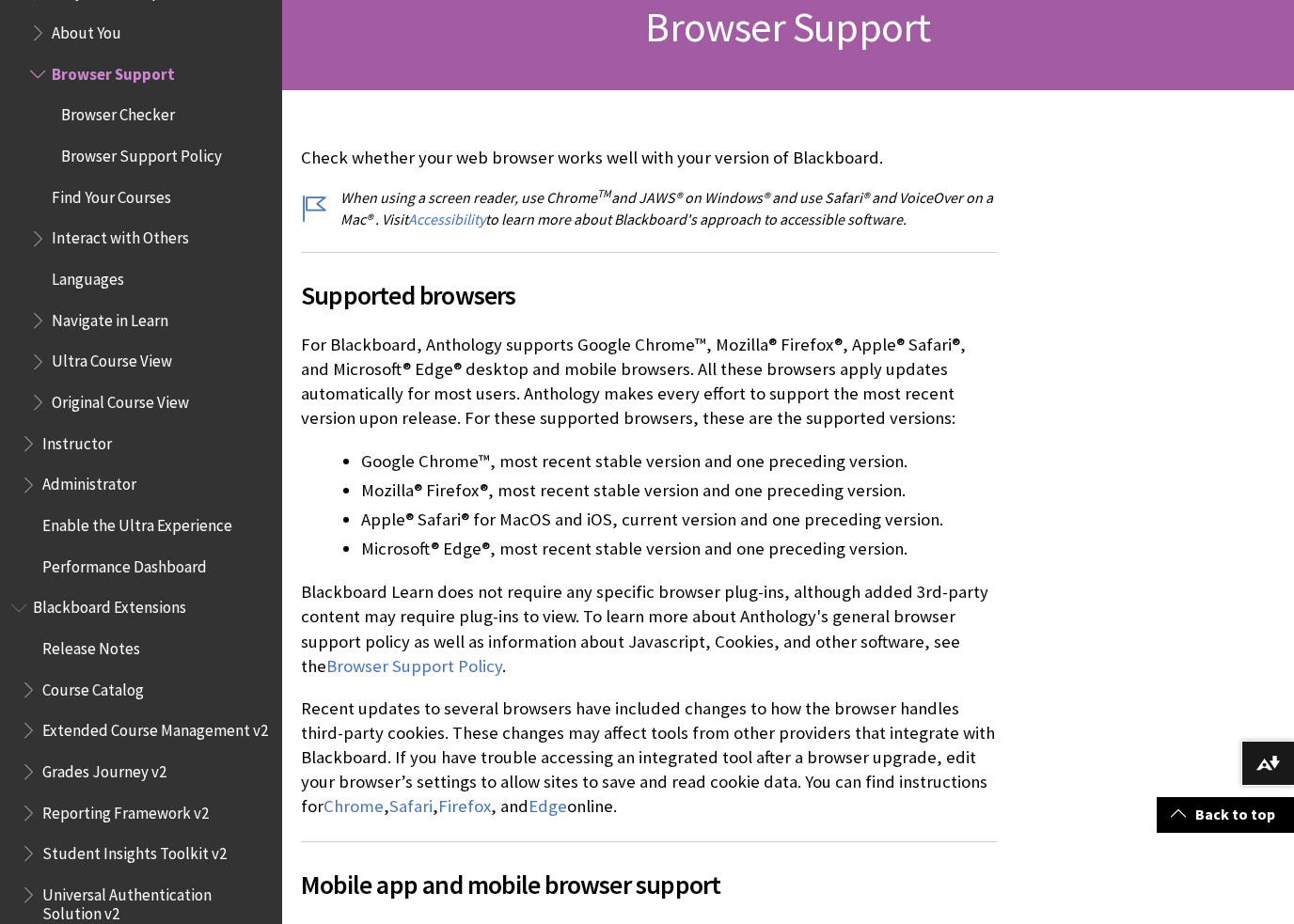 click on "Accessibility" at bounding box center (447, 219) 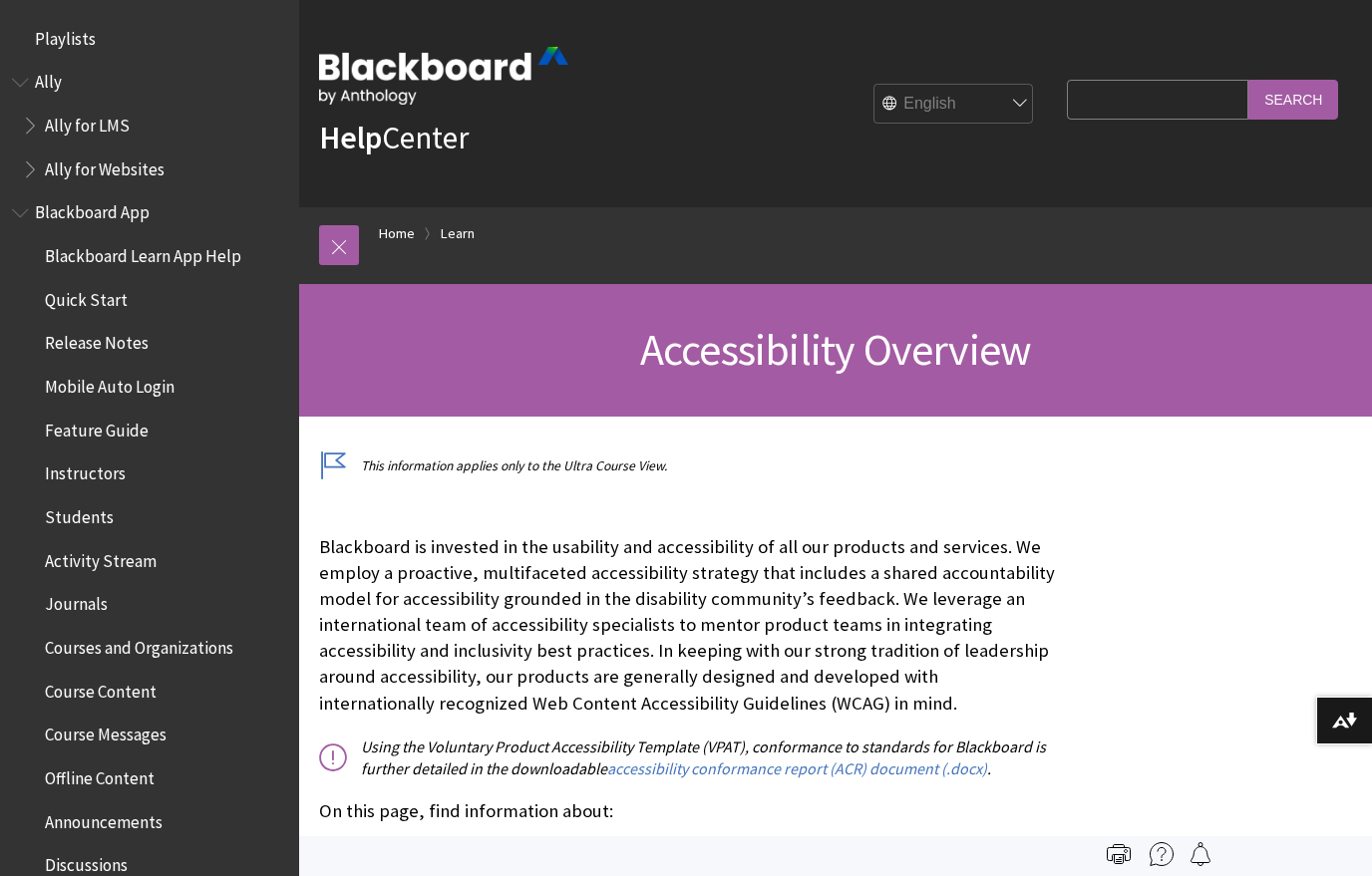 scroll, scrollTop: 0, scrollLeft: 0, axis: both 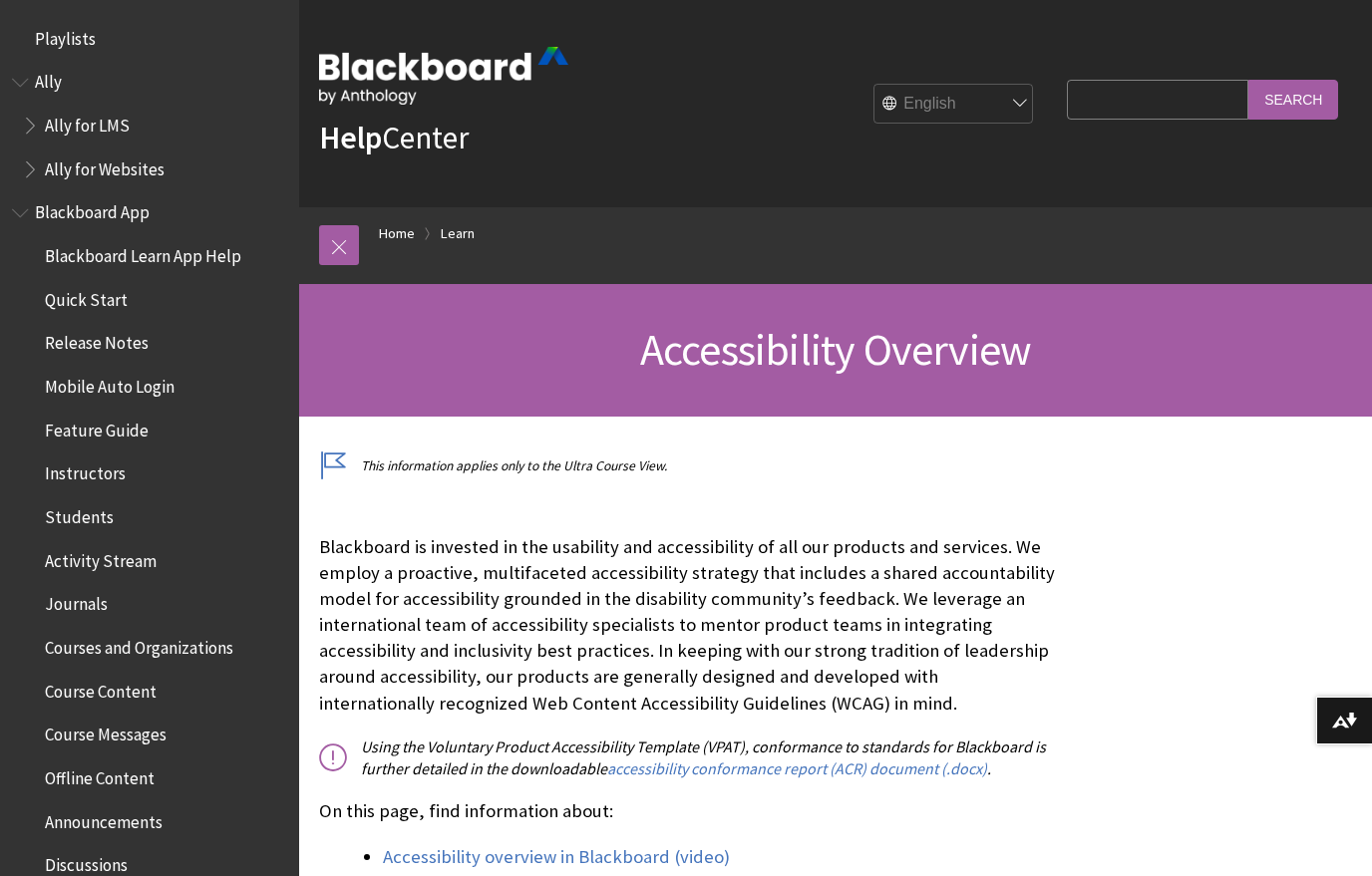 click on "Blackboard App" at bounding box center (92, 209) 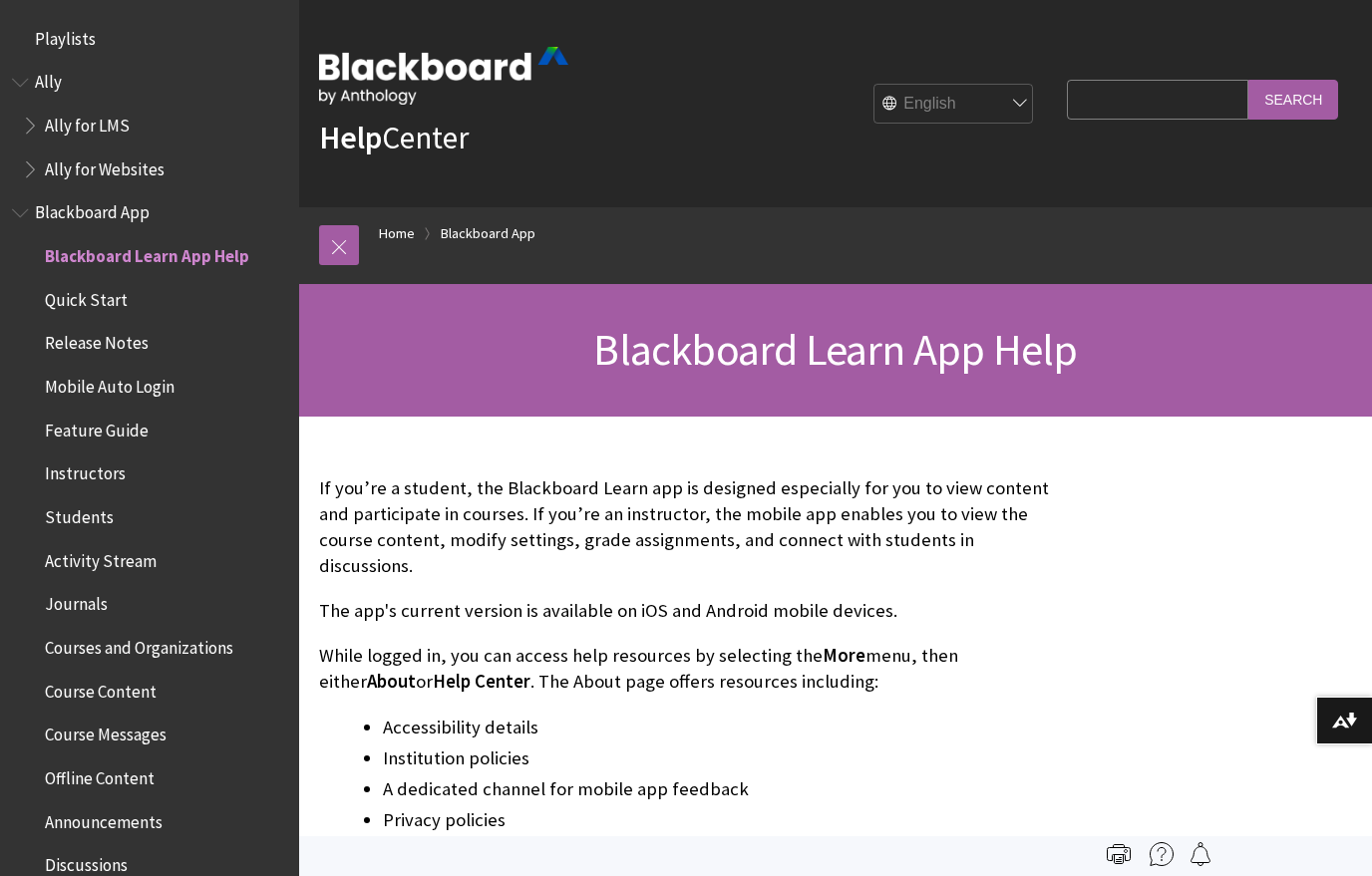 scroll, scrollTop: 0, scrollLeft: 0, axis: both 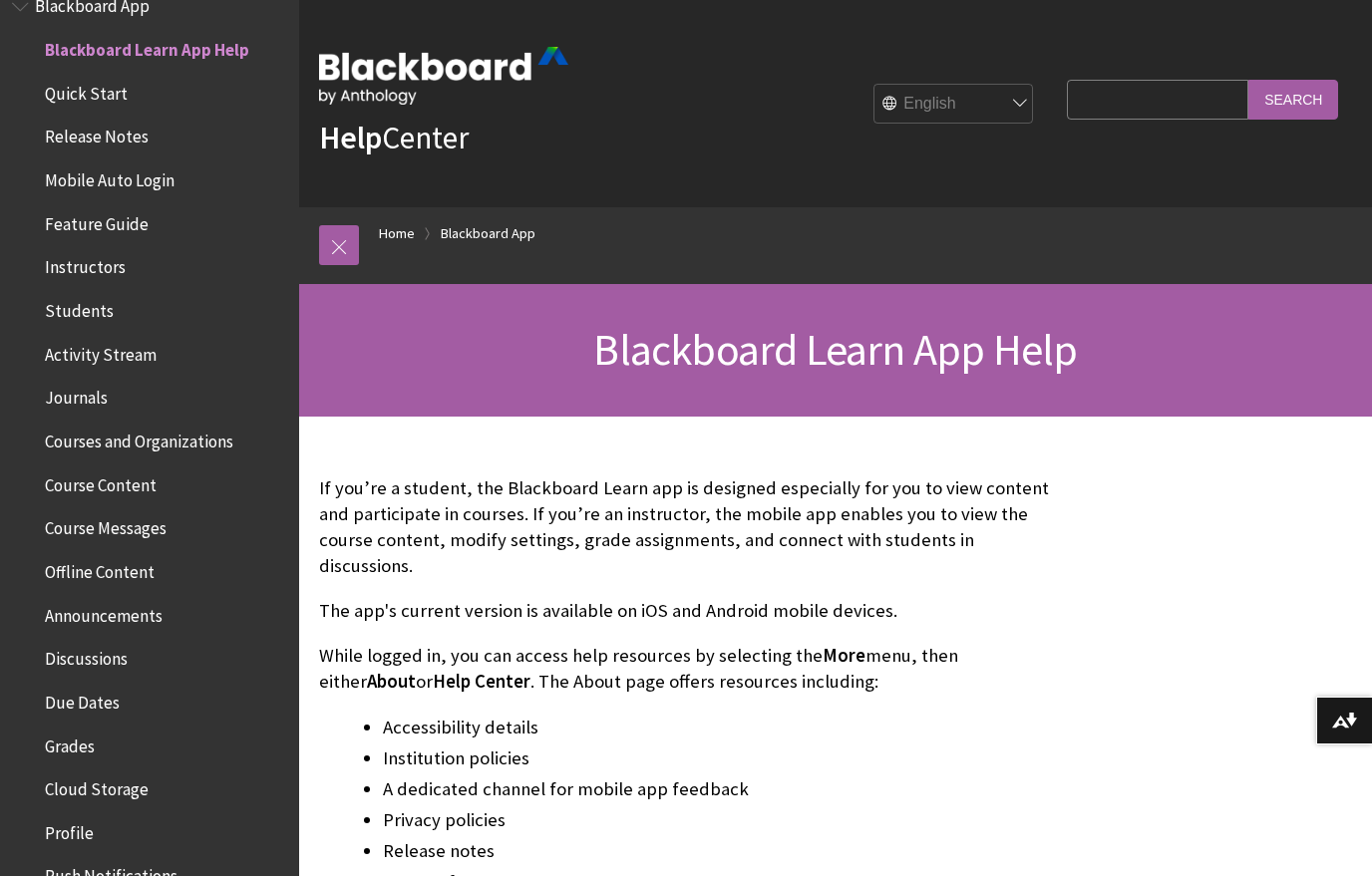click on "Quick Start" at bounding box center [86, 90] 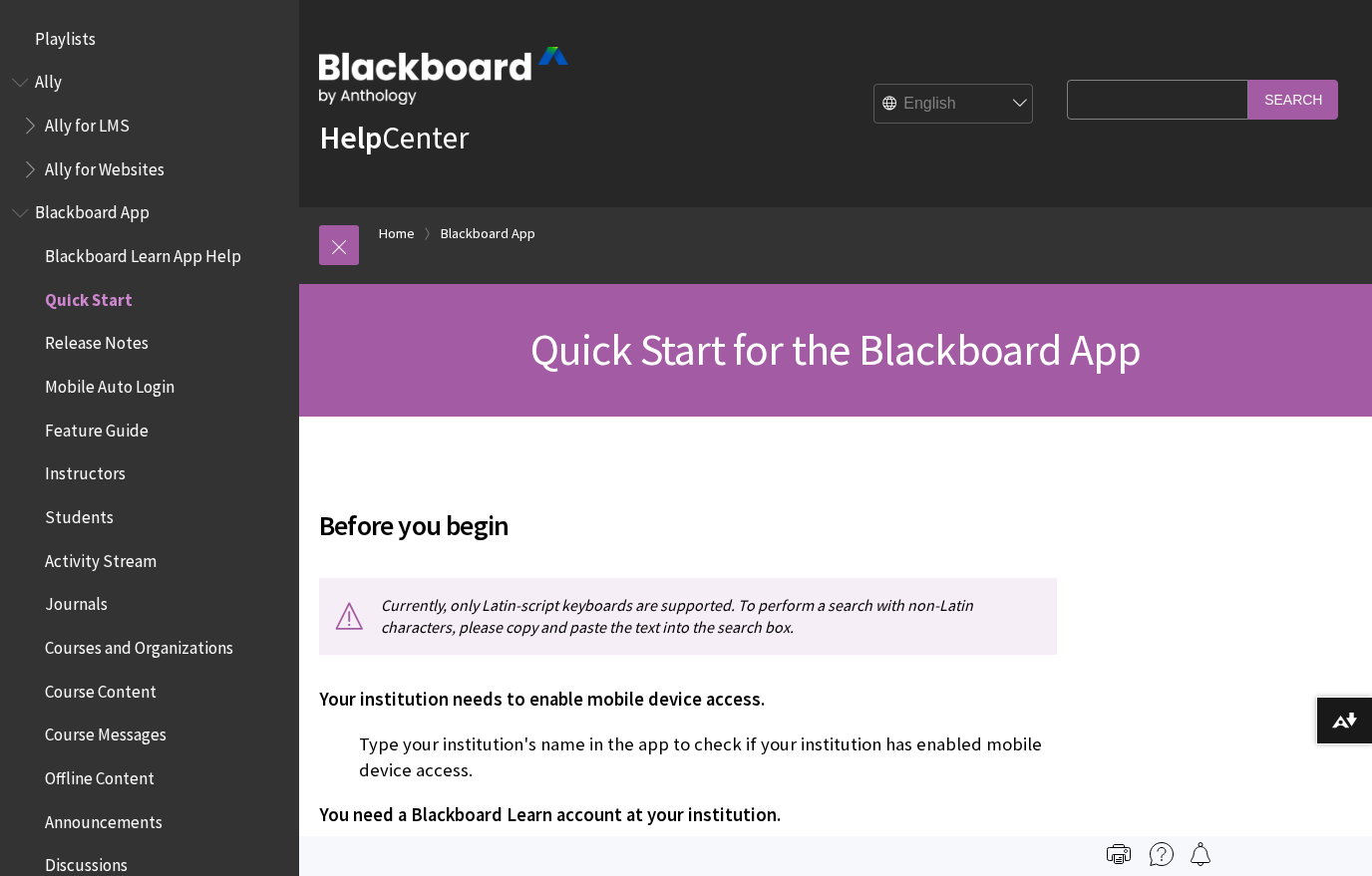 scroll, scrollTop: 0, scrollLeft: 0, axis: both 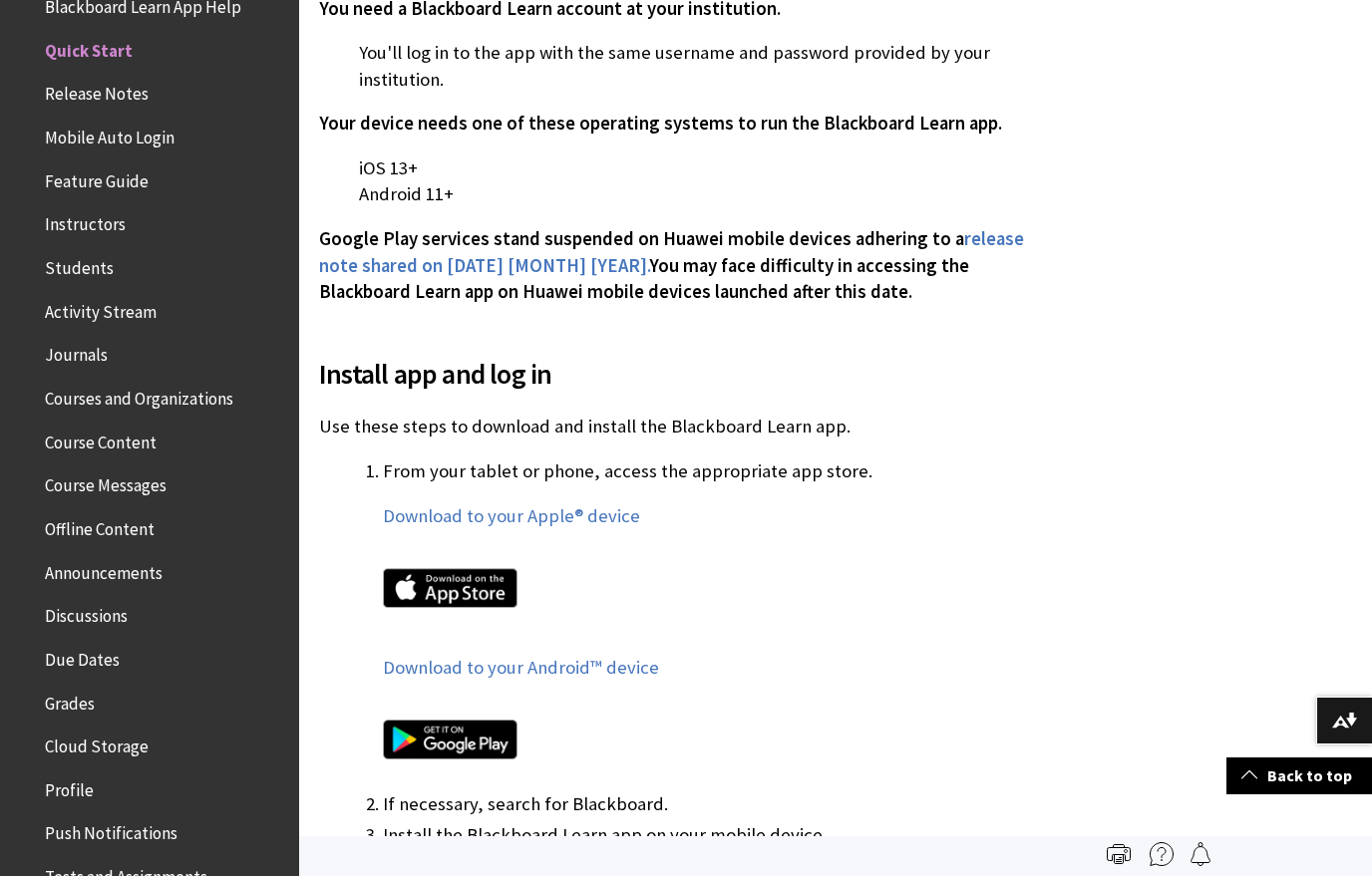 click on "Download to your Apple® device" at bounding box center [512, 516] 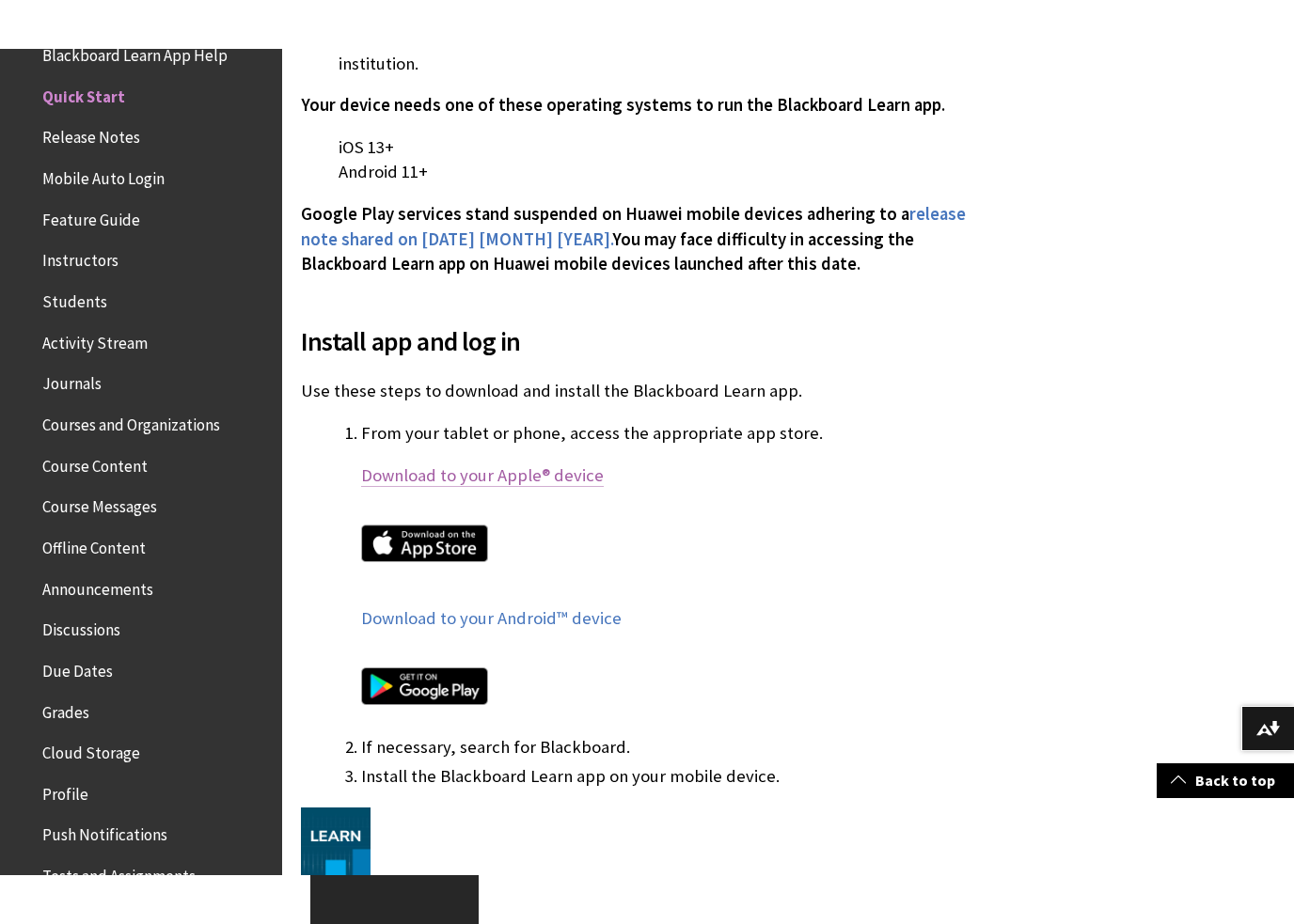 scroll, scrollTop: 827, scrollLeft: 0, axis: vertical 